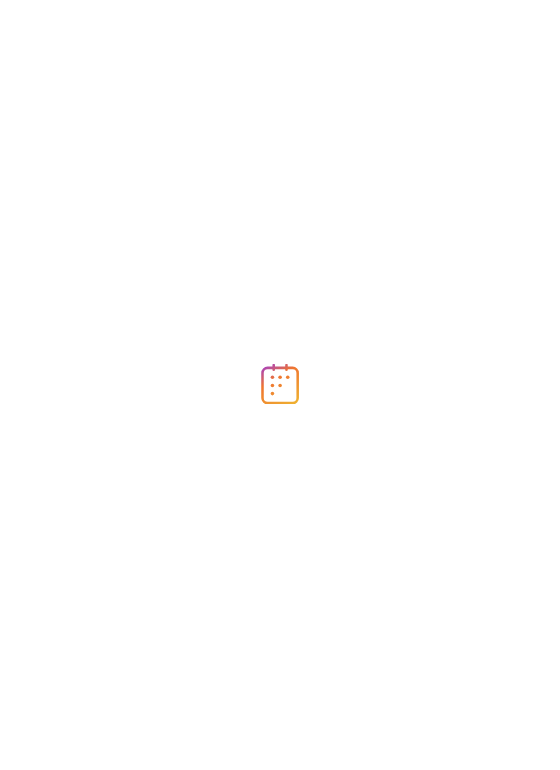 scroll, scrollTop: 0, scrollLeft: 0, axis: both 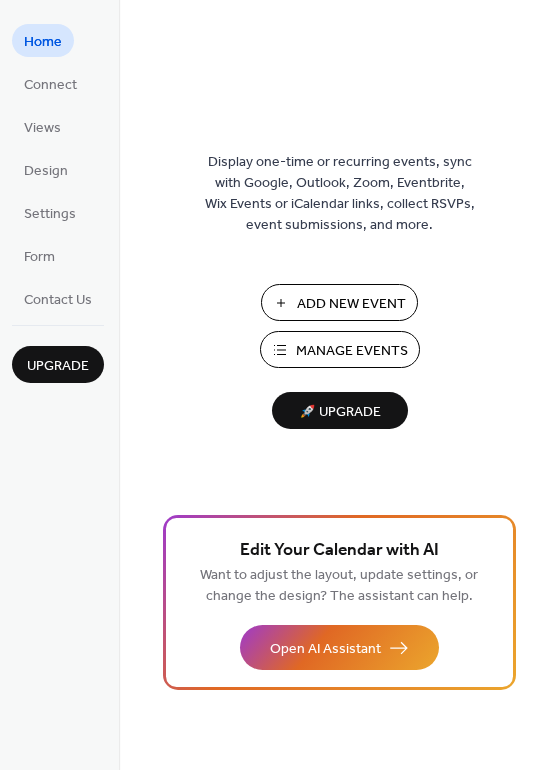 click on "Add New Event" at bounding box center (351, 304) 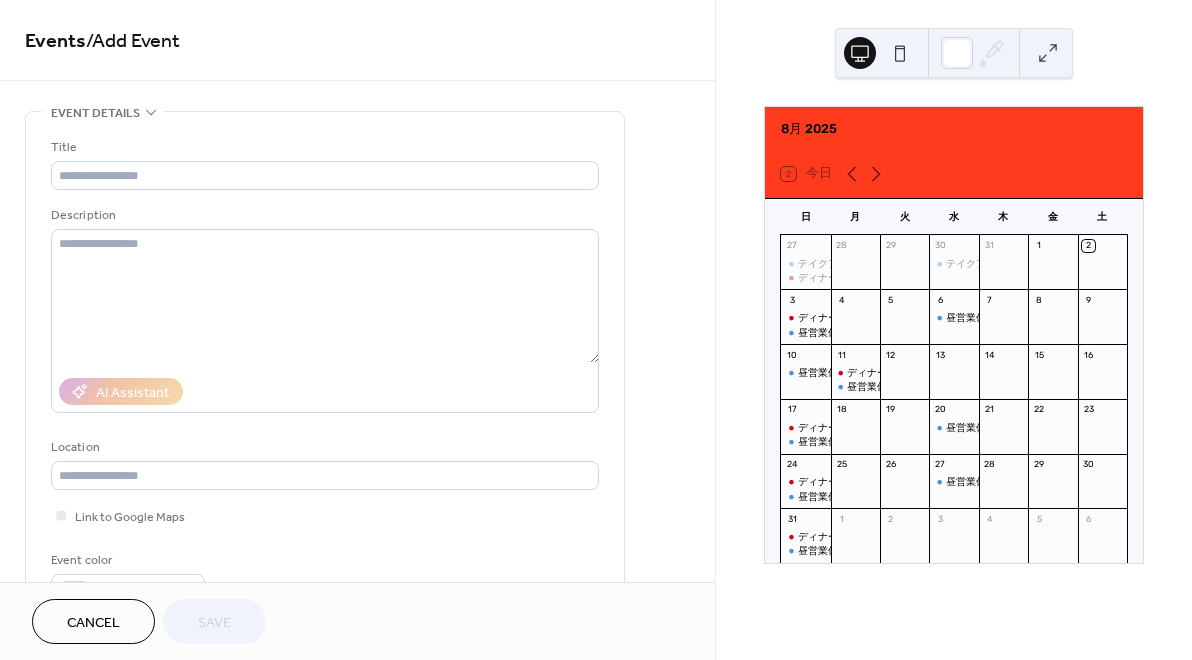 scroll, scrollTop: 0, scrollLeft: 0, axis: both 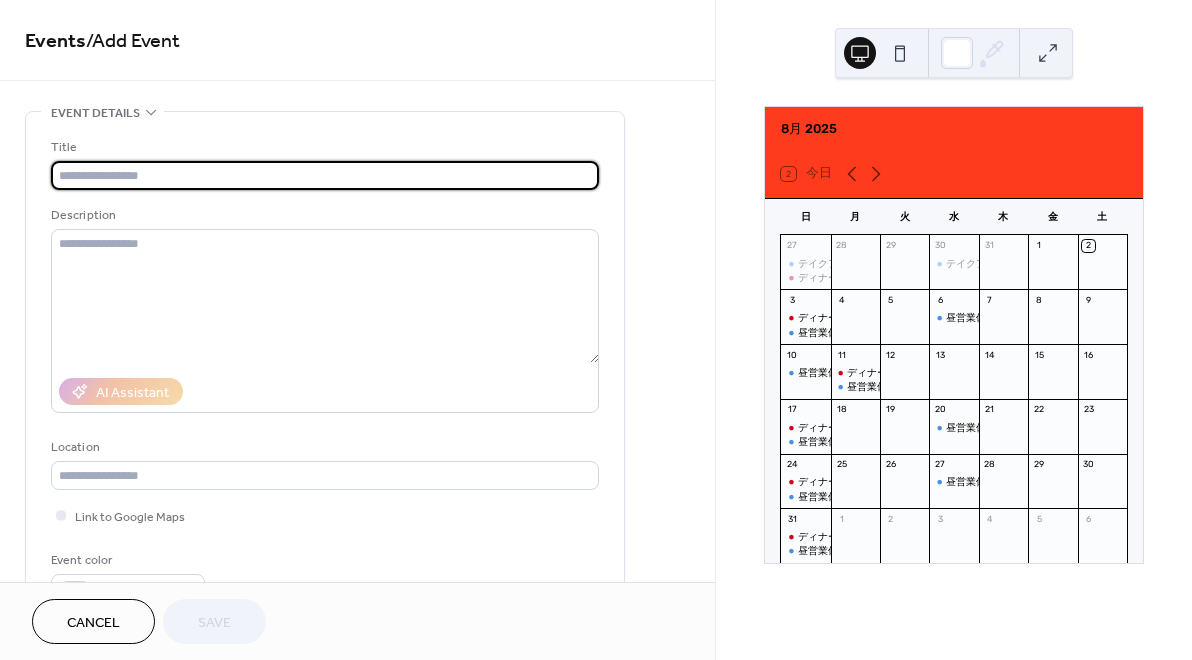 click at bounding box center (325, 175) 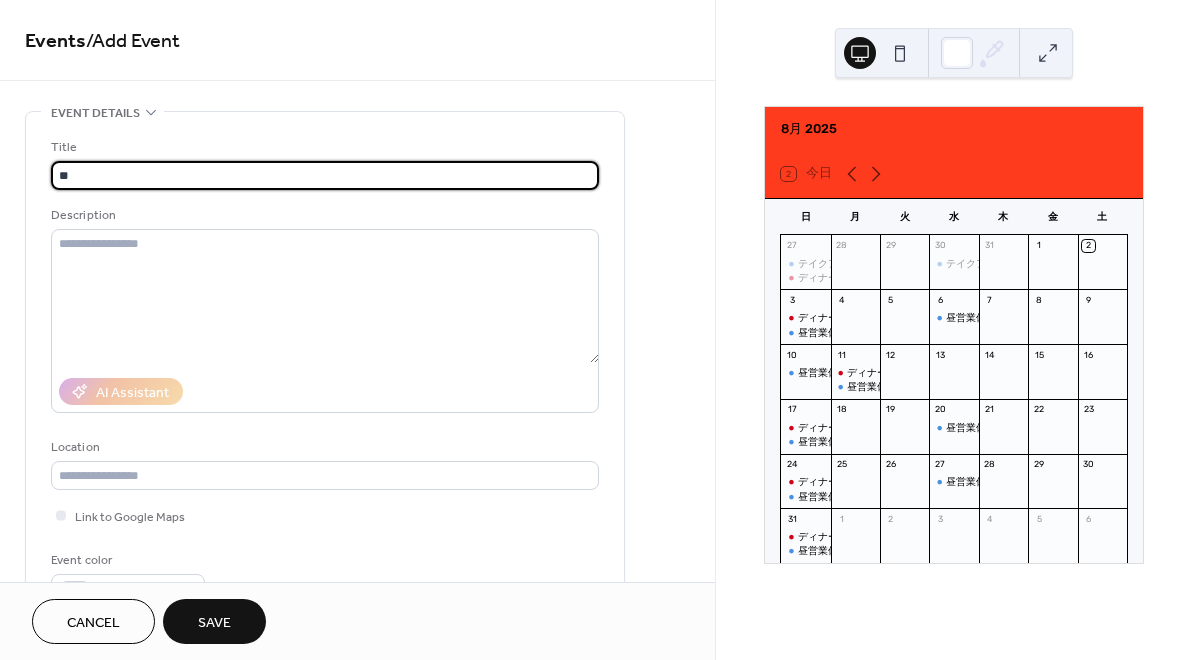 type on "*" 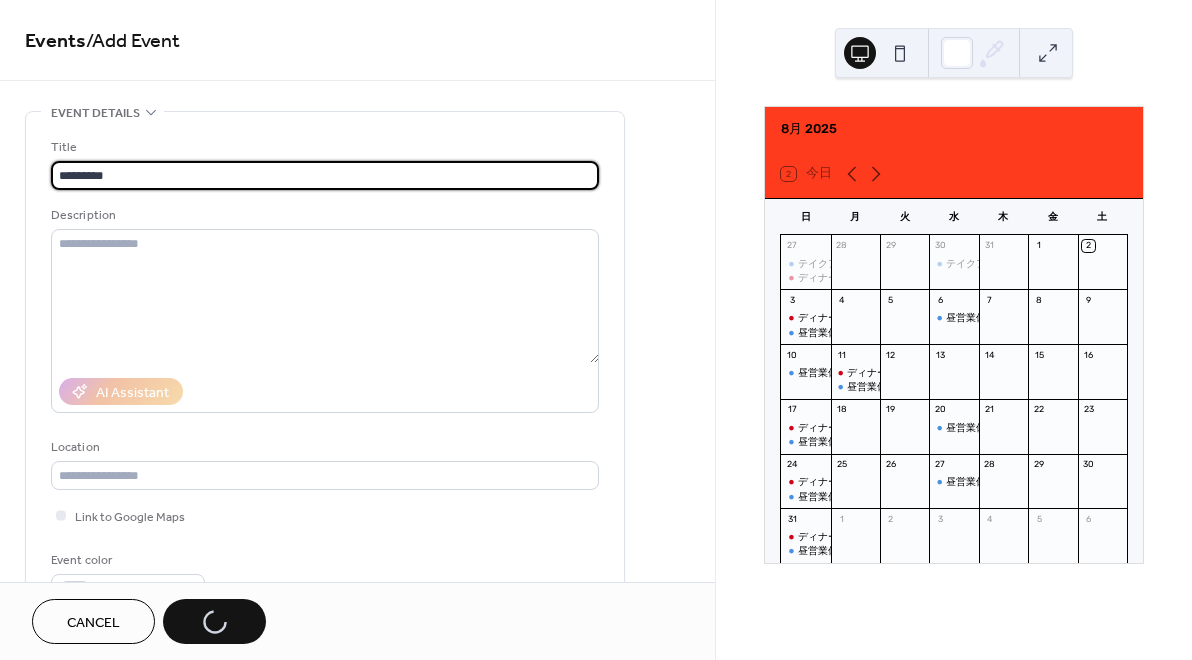type on "********" 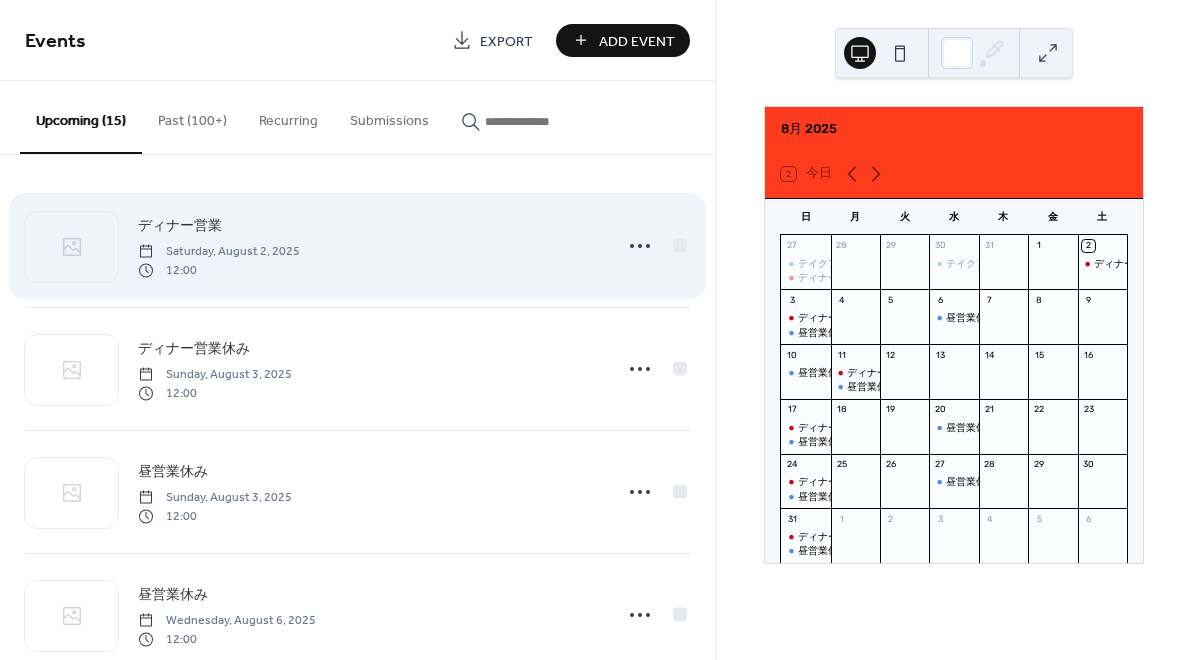 click on "ディナー営業 Saturday, [DATE], [TIME]" at bounding box center [357, 246] 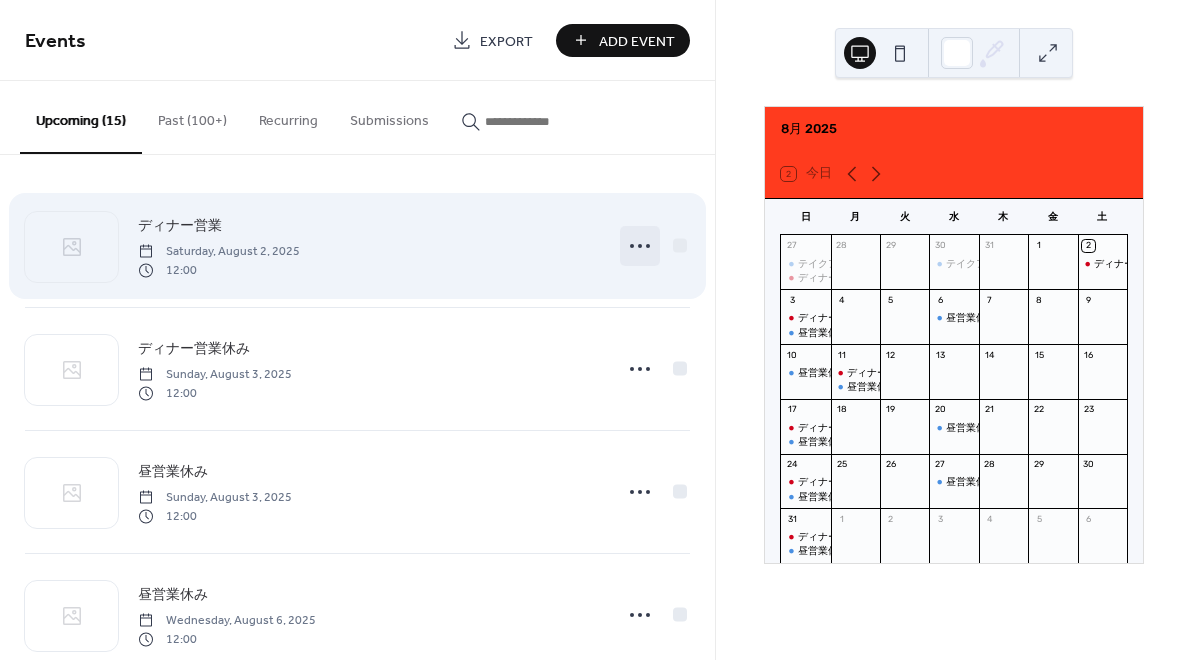 click 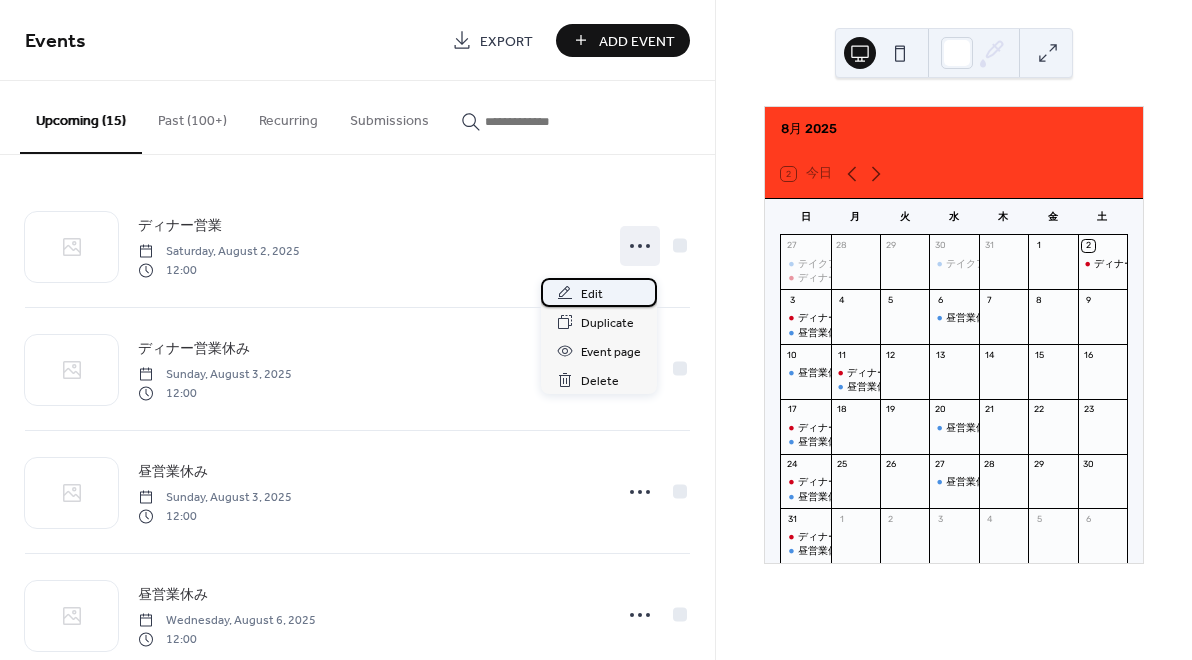 click on "Edit" at bounding box center (592, 294) 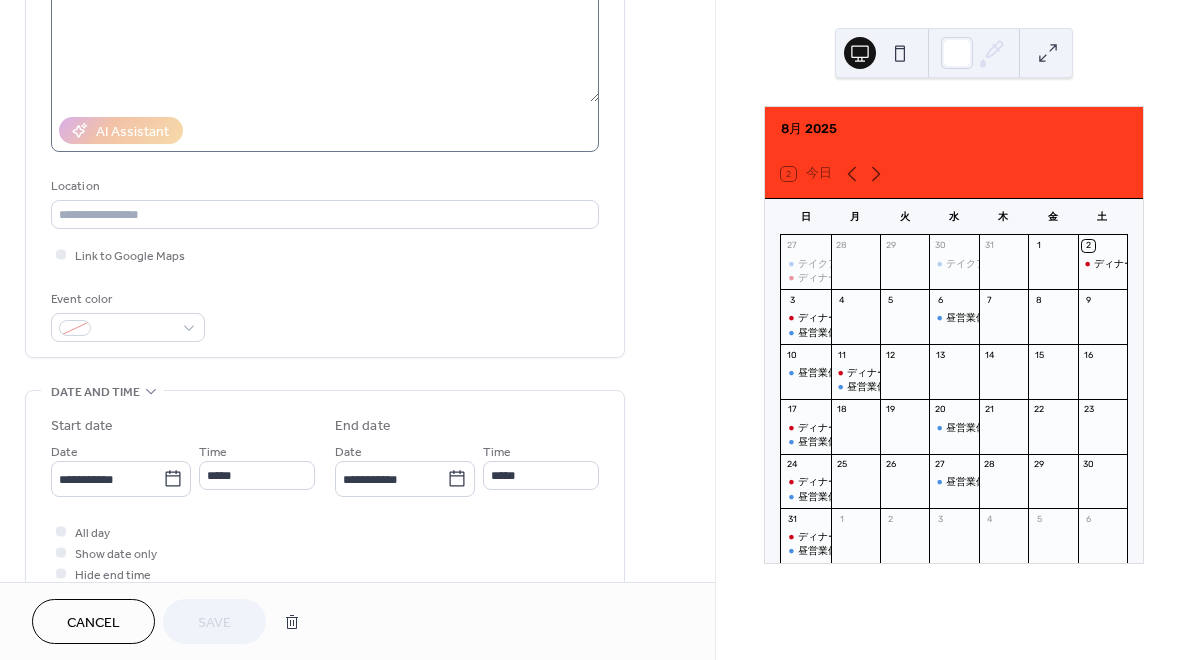 scroll, scrollTop: 263, scrollLeft: 0, axis: vertical 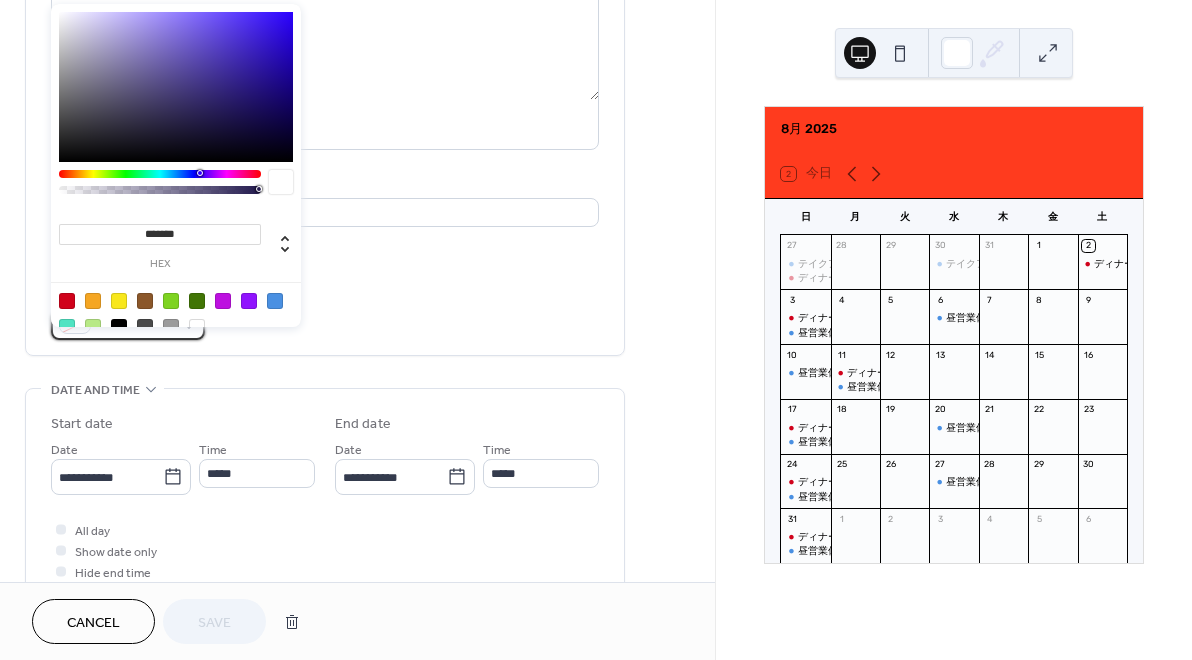 click at bounding box center [128, 325] 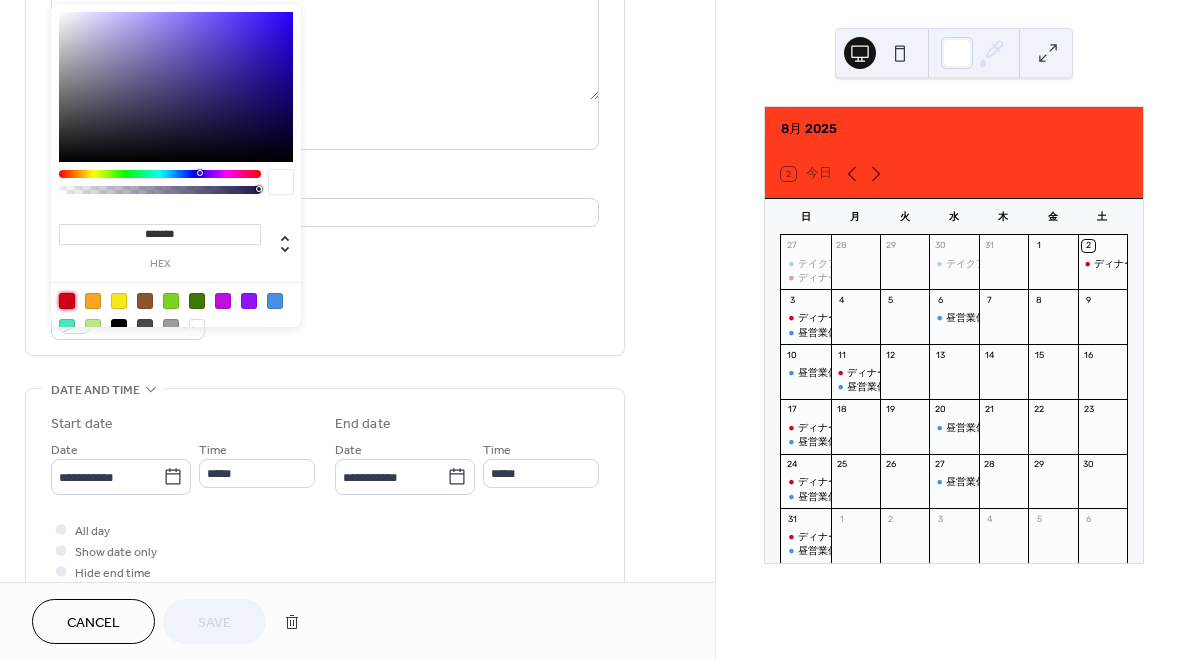 click at bounding box center [67, 301] 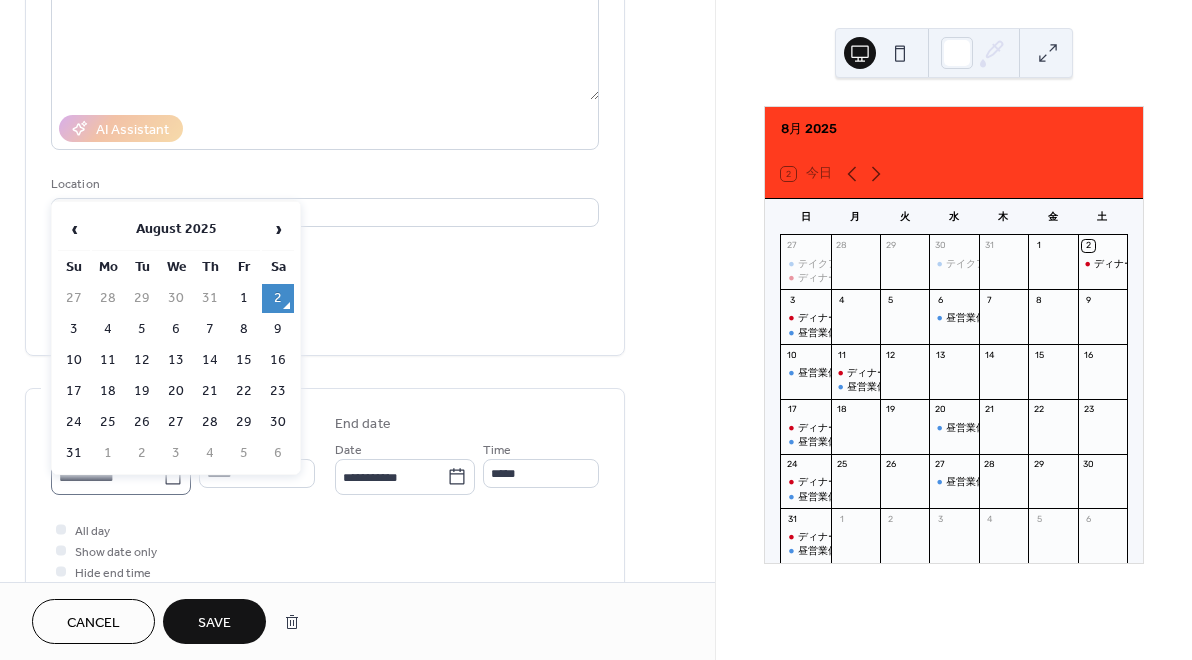 click 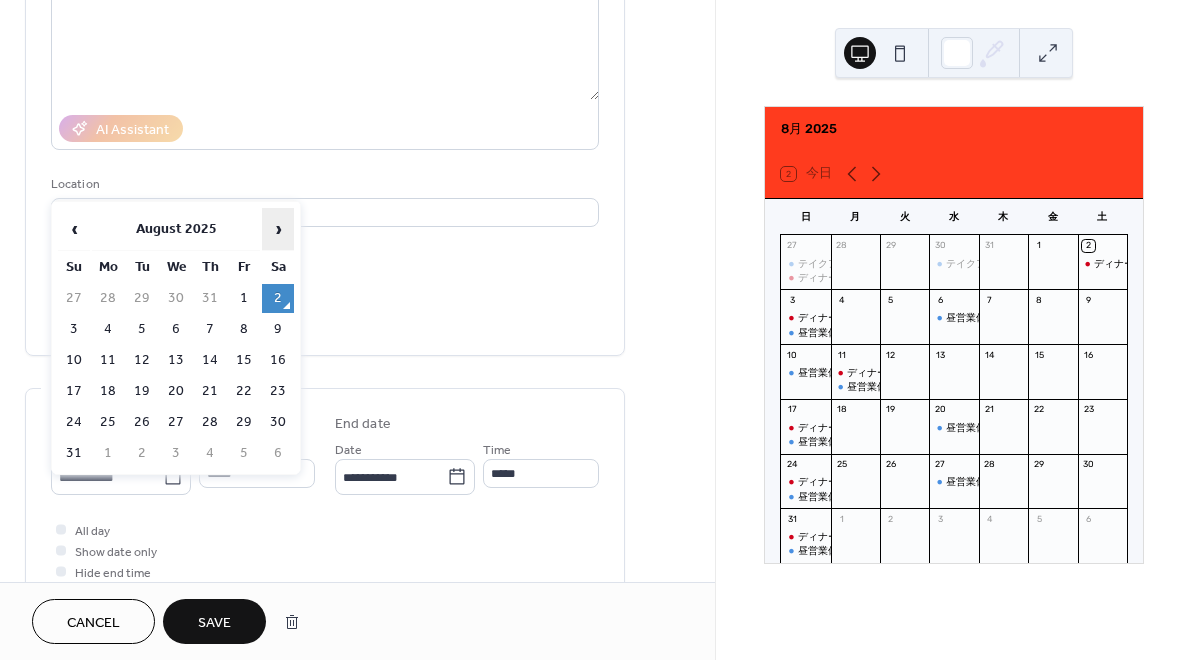click on "›" at bounding box center [278, 229] 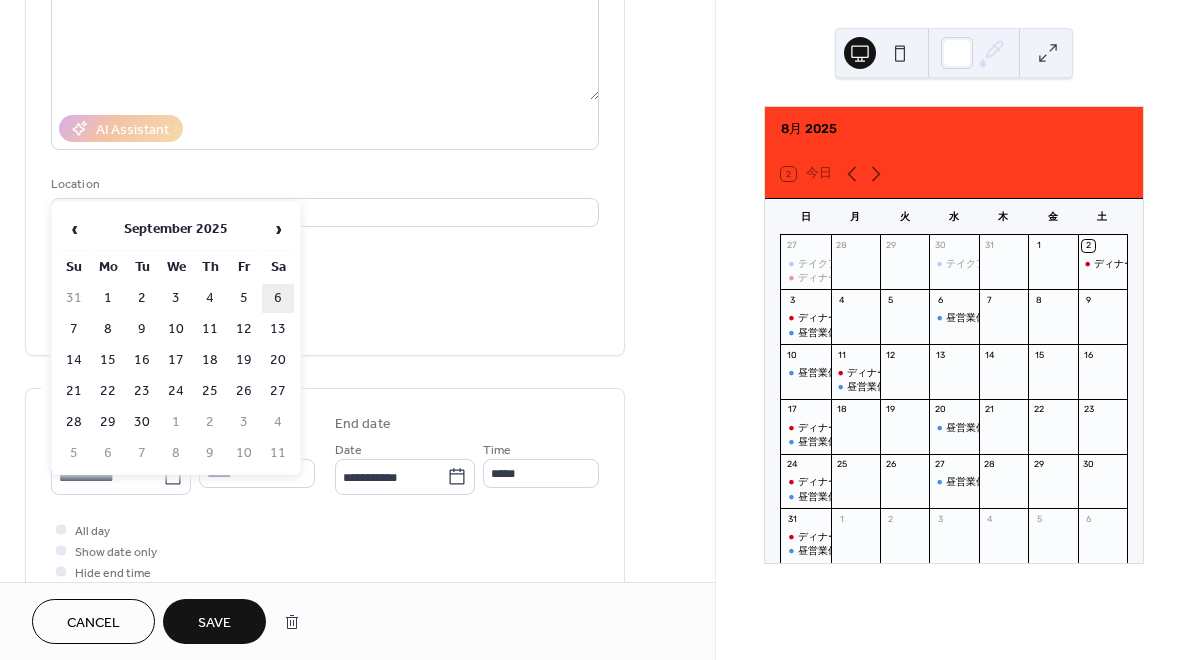 click on "6" at bounding box center [278, 298] 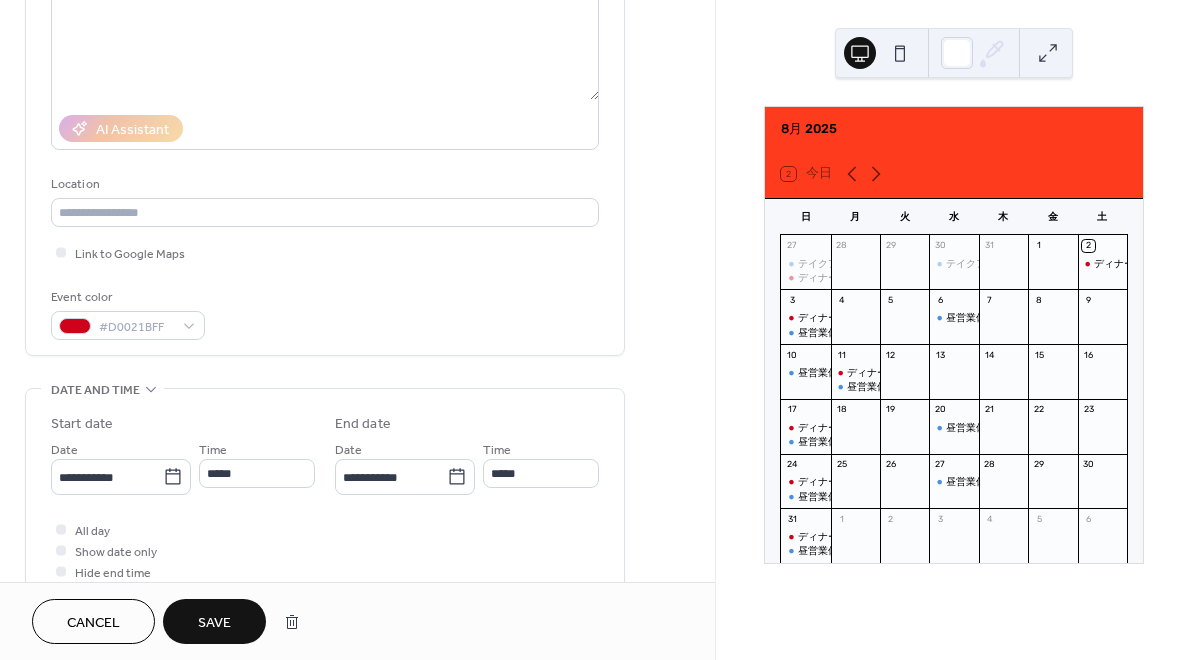 click on "Event color #D0021BFF" at bounding box center [325, 313] 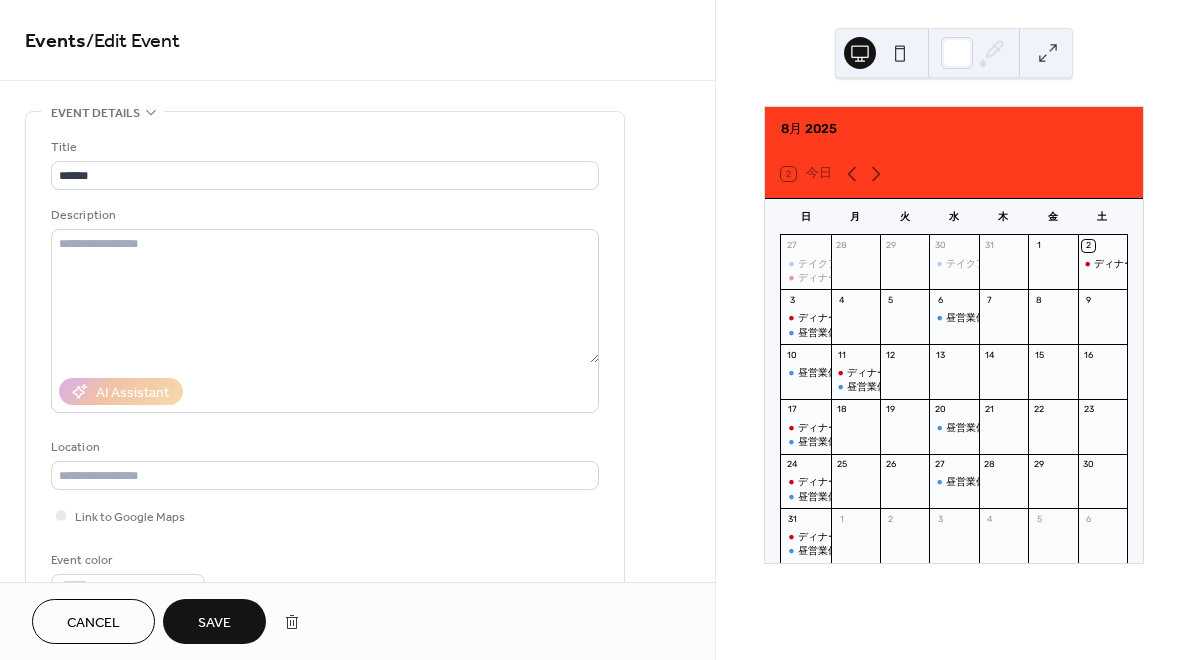scroll, scrollTop: 0, scrollLeft: 0, axis: both 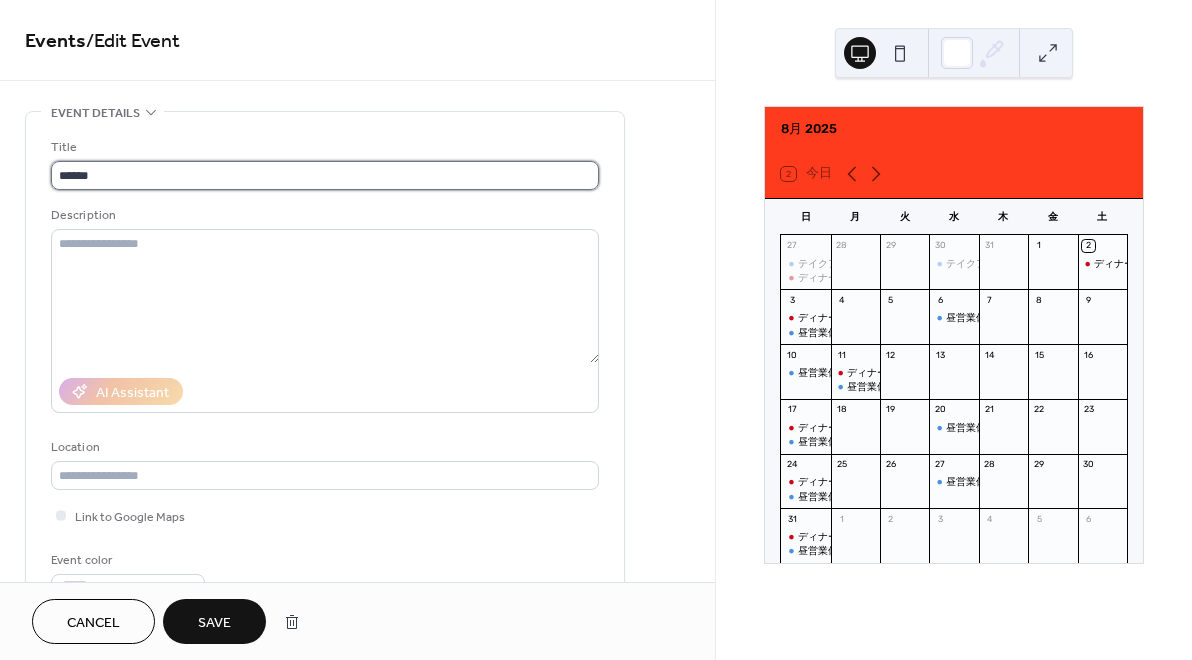 click on "******" at bounding box center [325, 175] 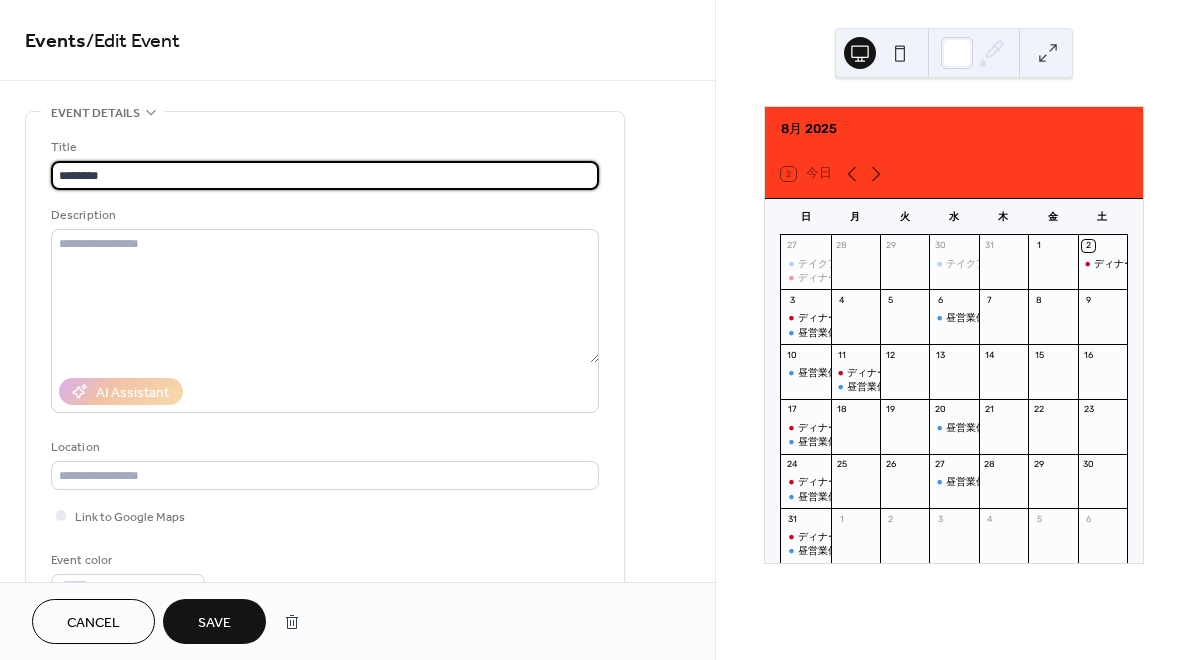 drag, startPoint x: 154, startPoint y: 175, endPoint x: 6, endPoint y: 176, distance: 148.00337 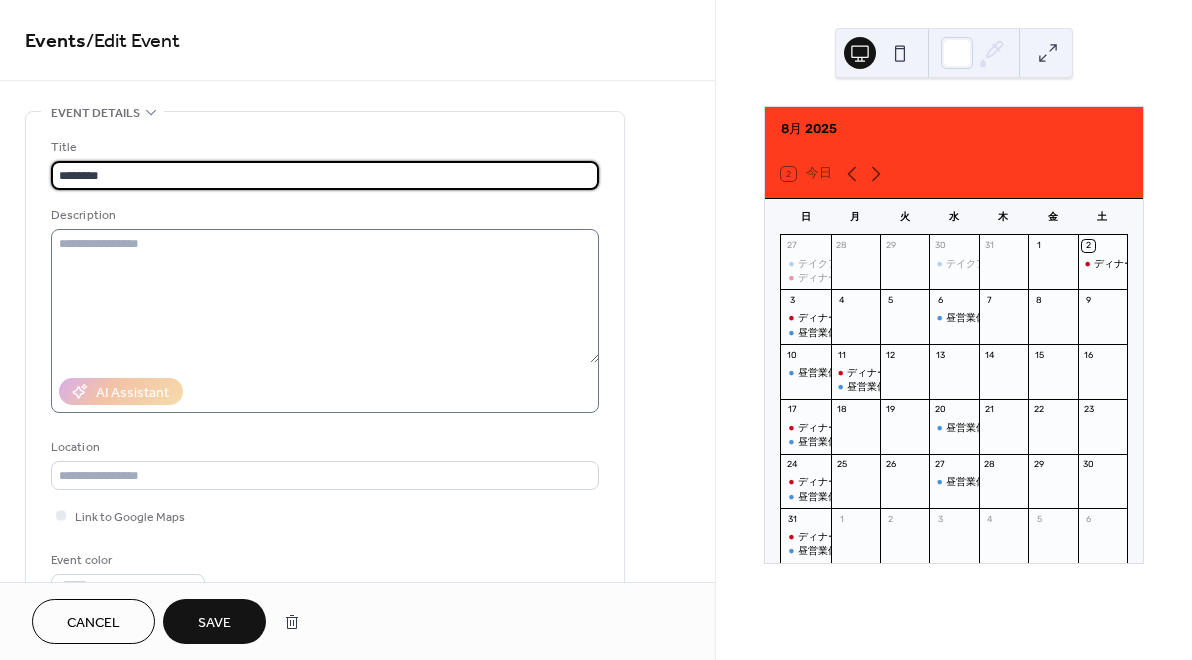 type on "********" 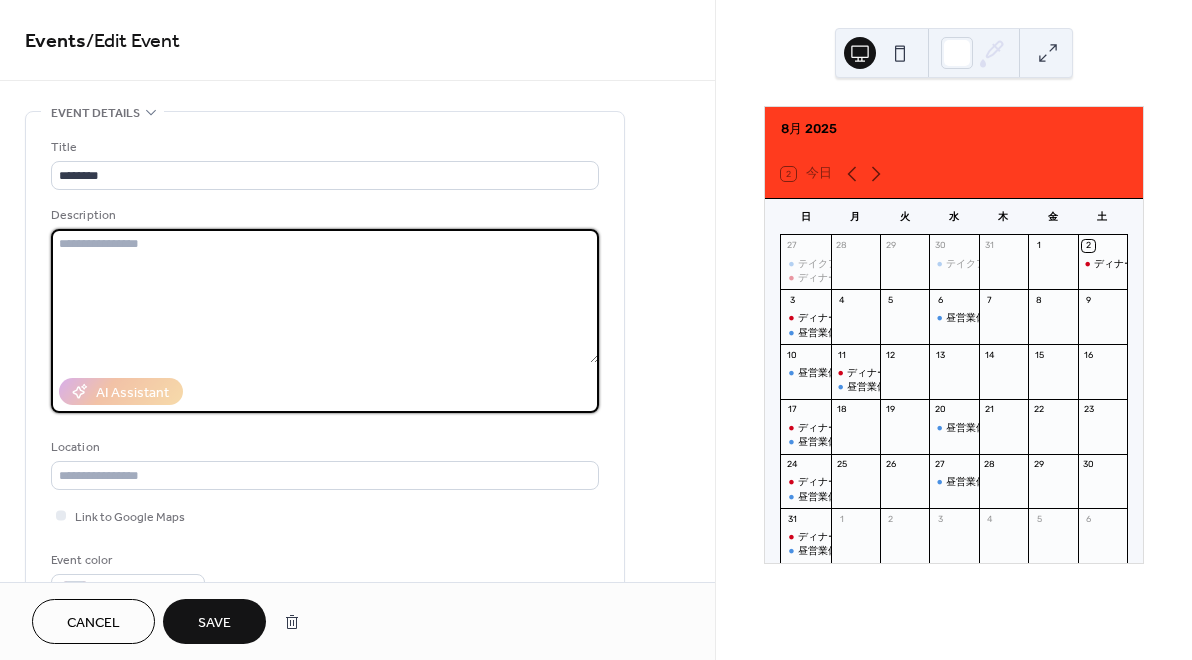 click at bounding box center (325, 296) 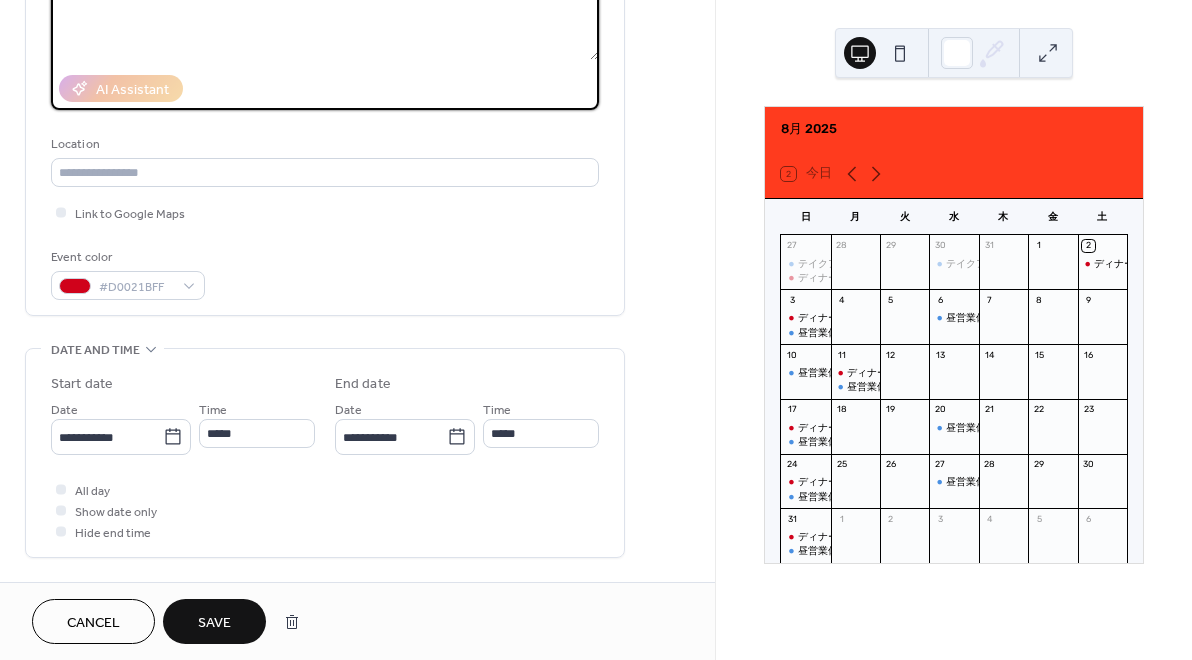 scroll, scrollTop: 309, scrollLeft: 0, axis: vertical 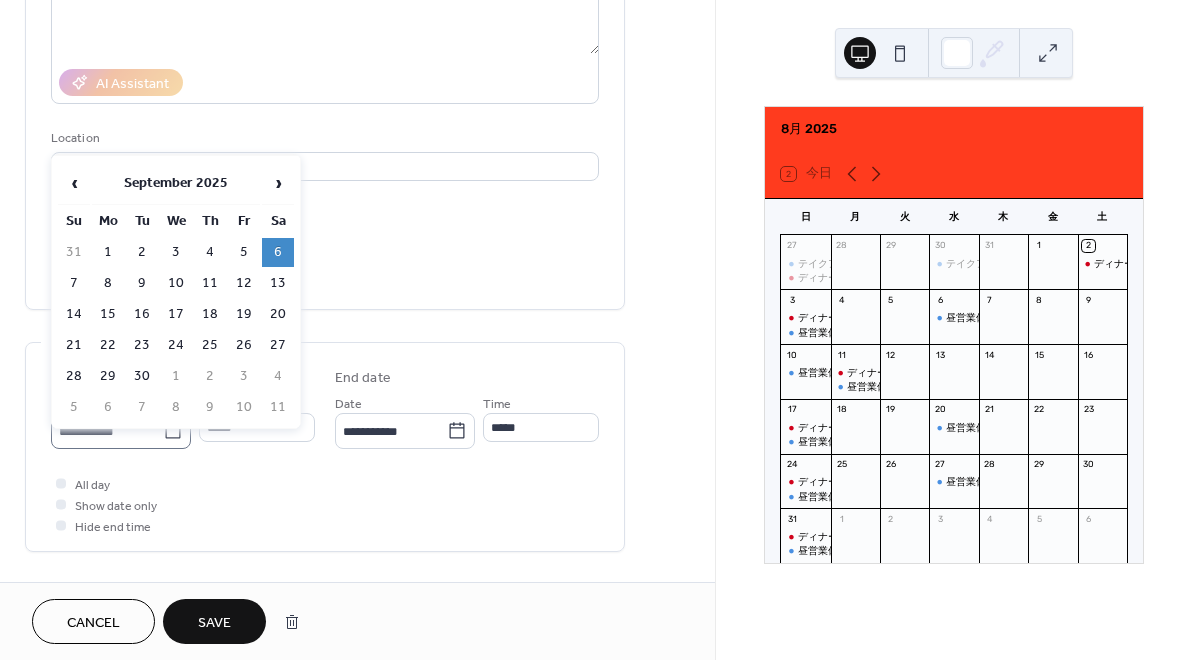 click 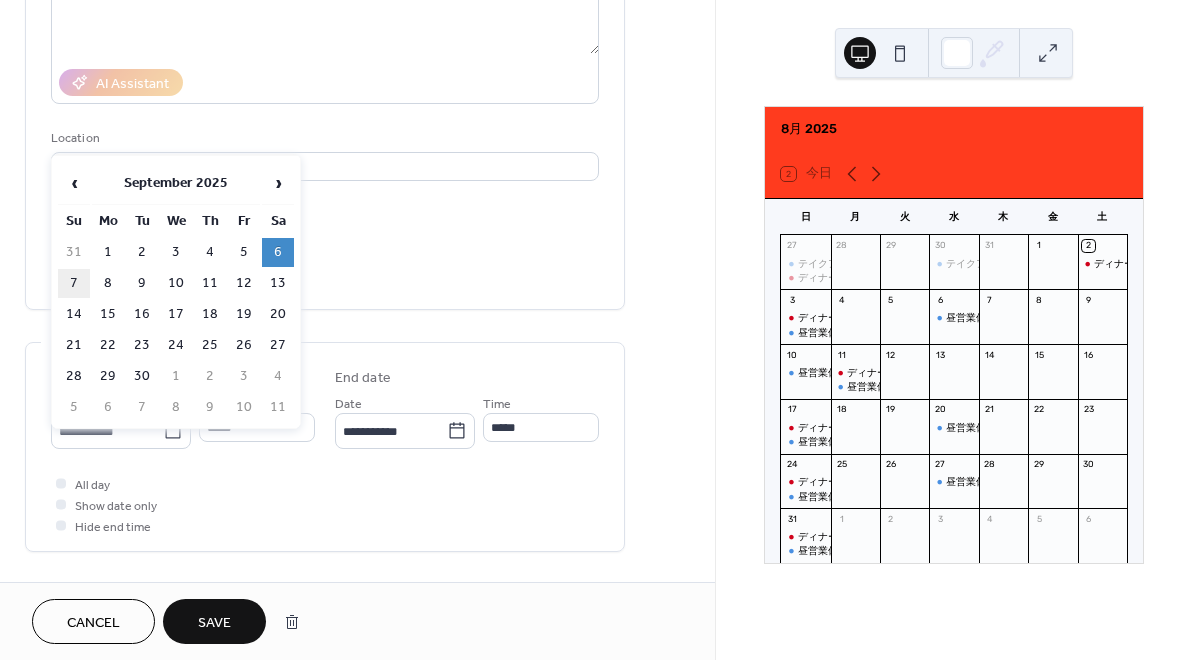 click on "7" at bounding box center [74, 283] 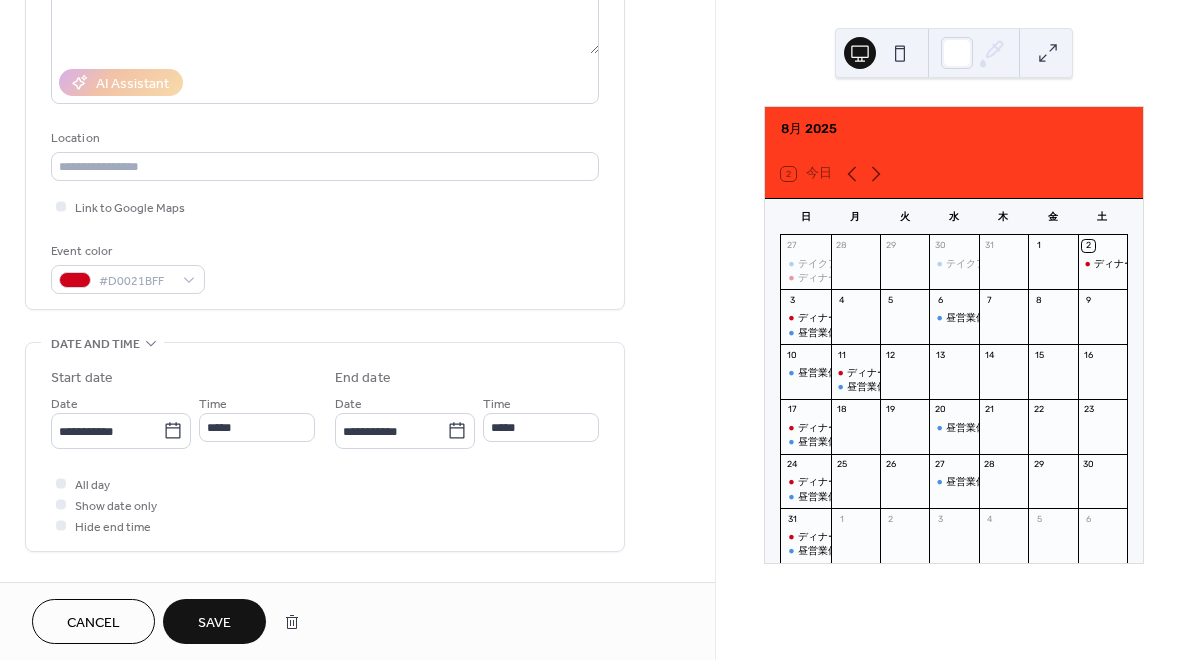 click on "Save" at bounding box center (214, 621) 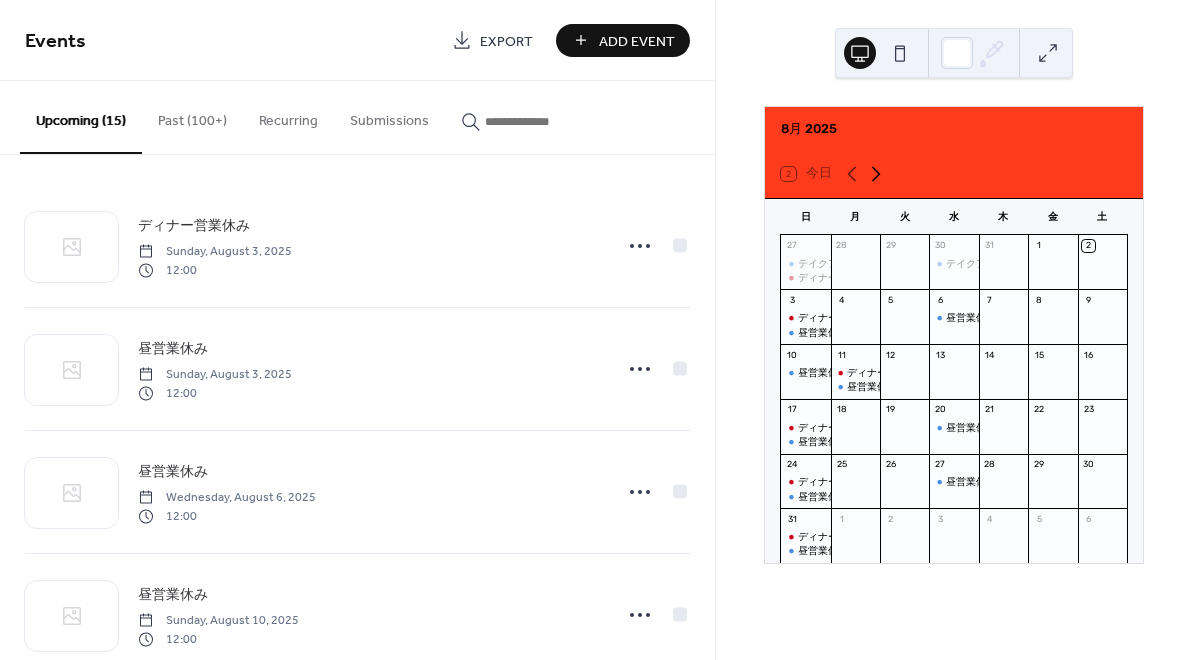 click 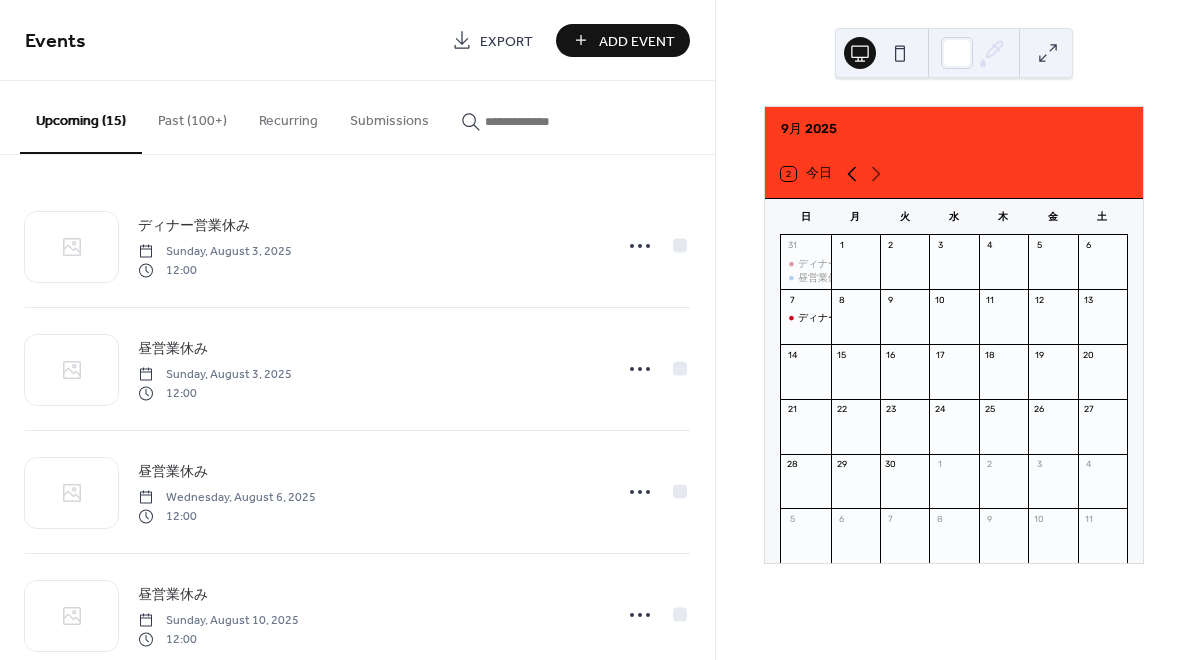 click 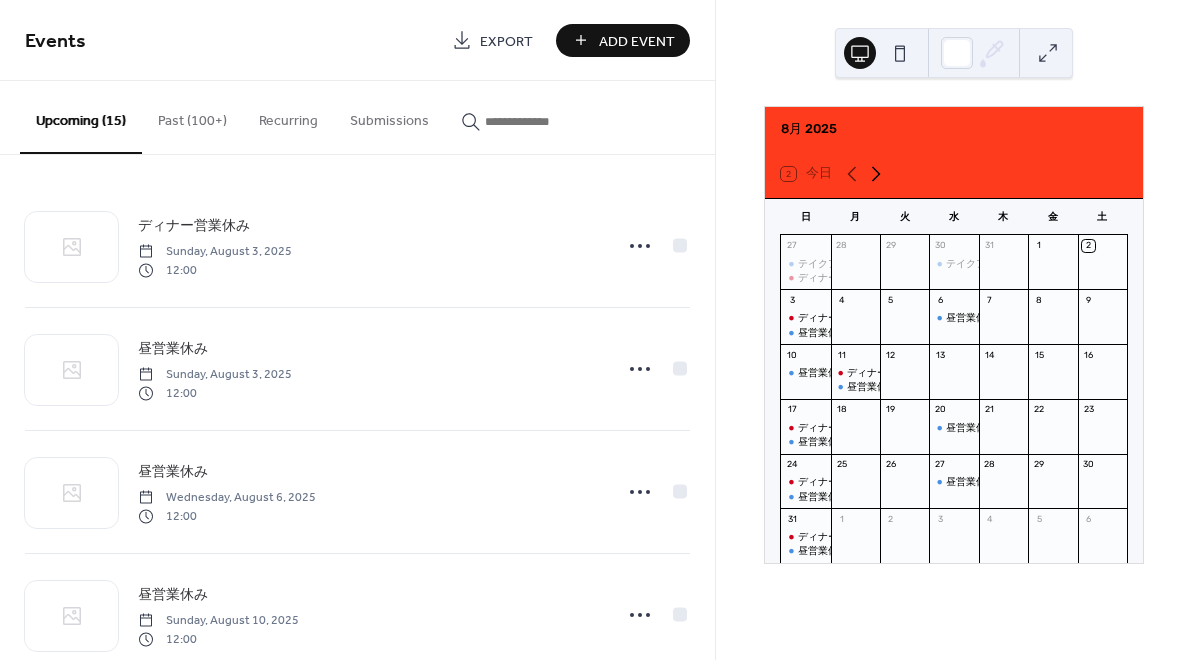 click 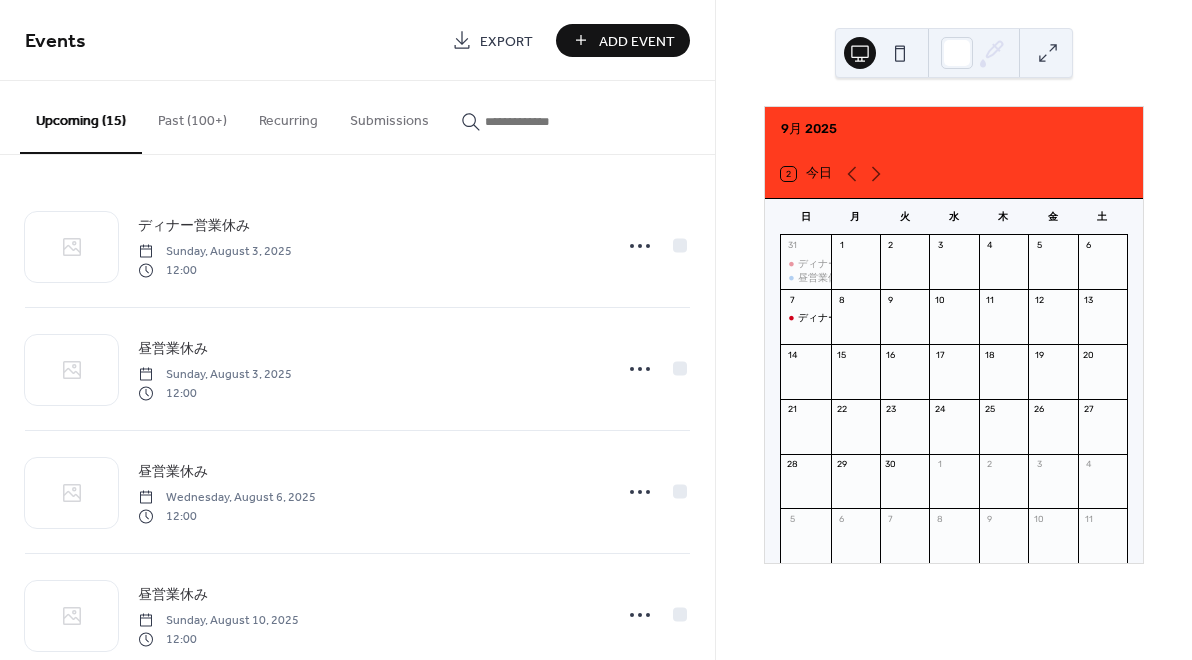 click on "Add Event" at bounding box center [637, 41] 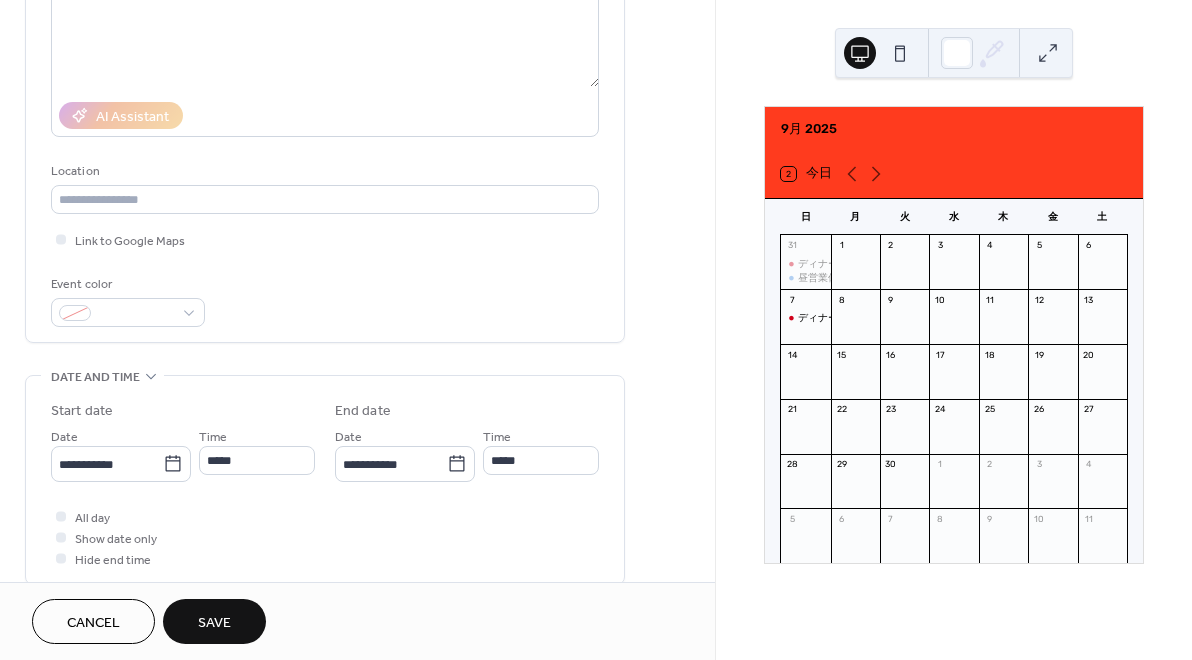 scroll, scrollTop: 295, scrollLeft: 0, axis: vertical 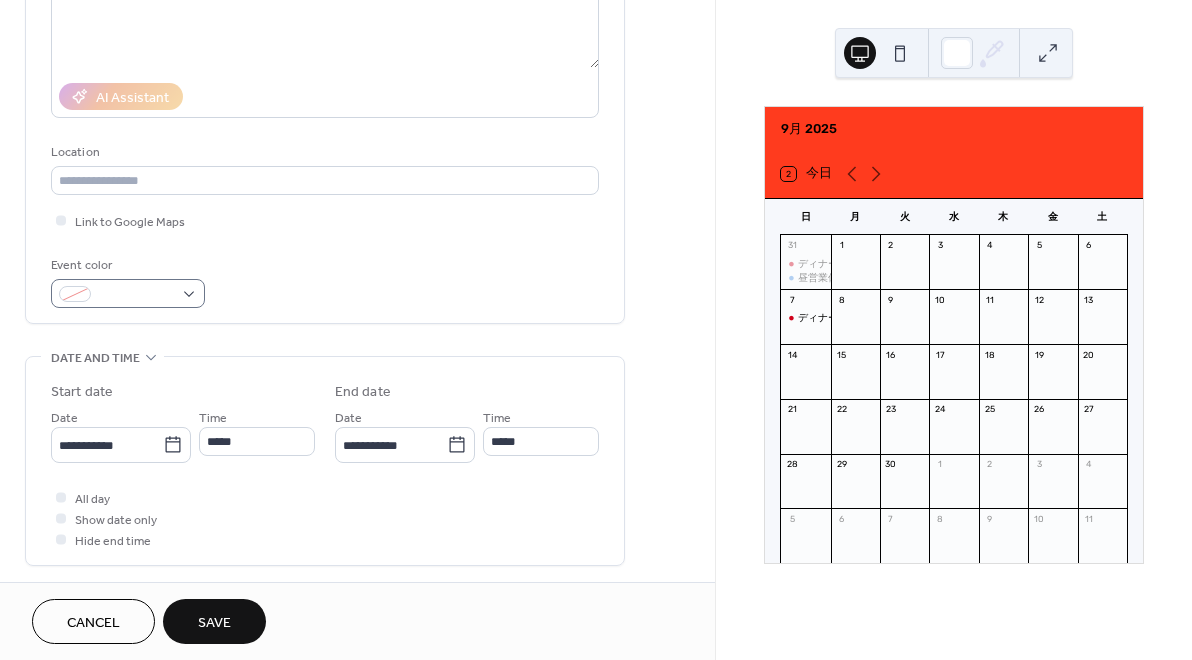type on "********" 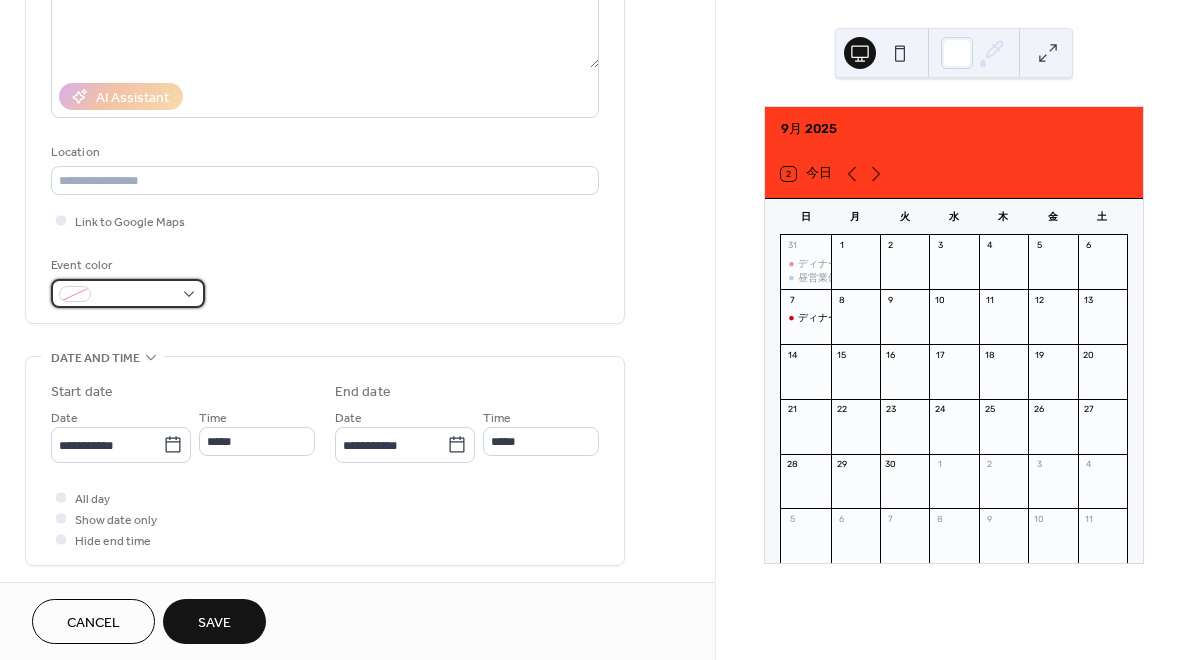 click at bounding box center [128, 293] 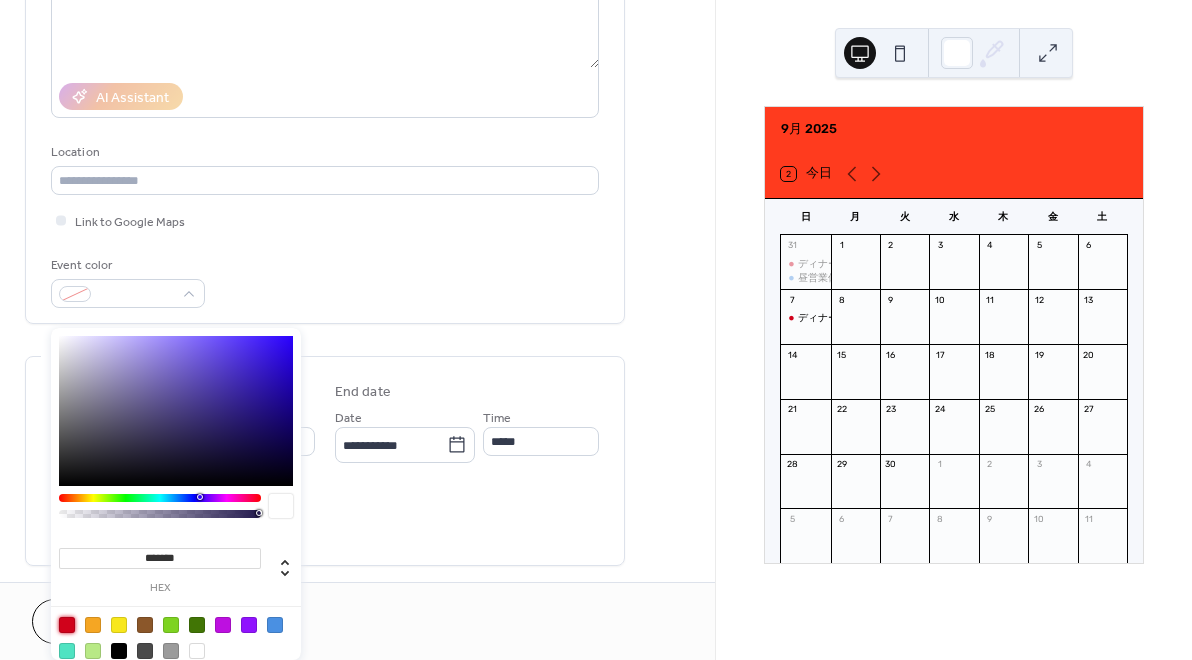 click at bounding box center [67, 625] 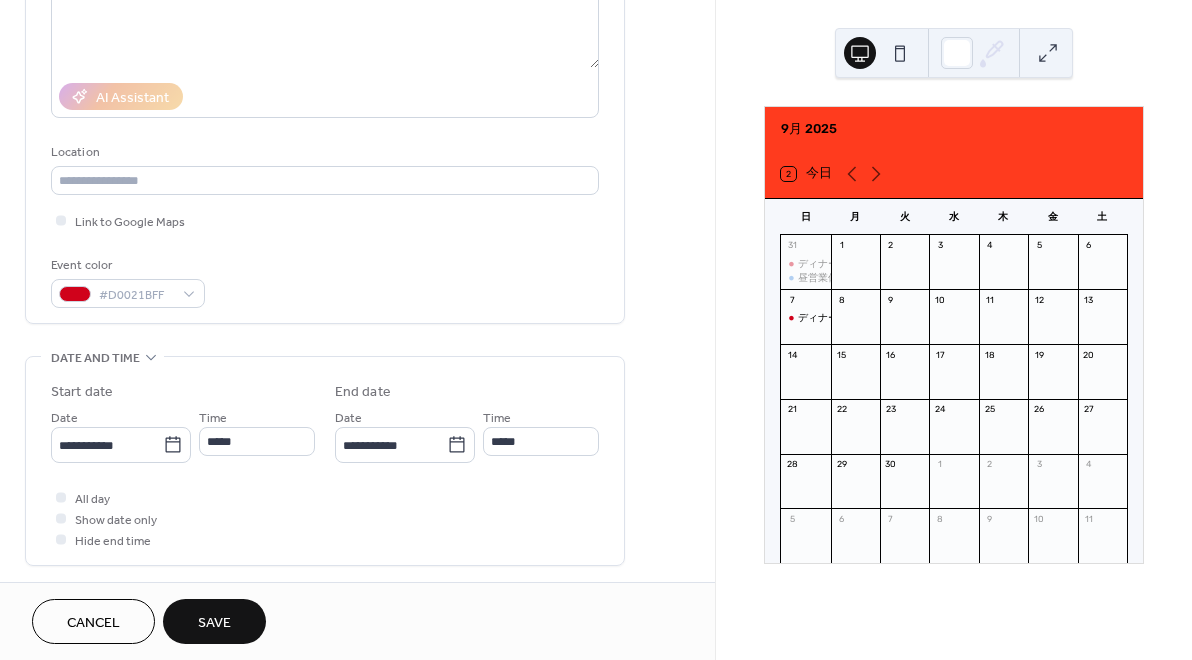 click on "Link to Google Maps" at bounding box center [325, 220] 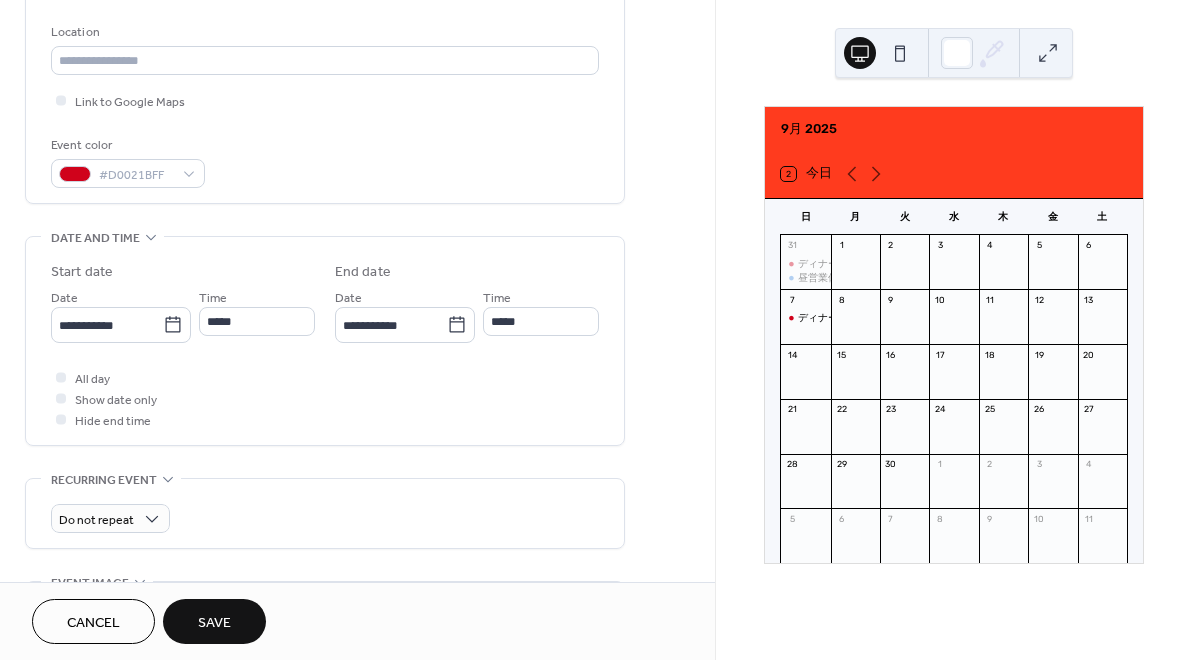 scroll, scrollTop: 475, scrollLeft: 0, axis: vertical 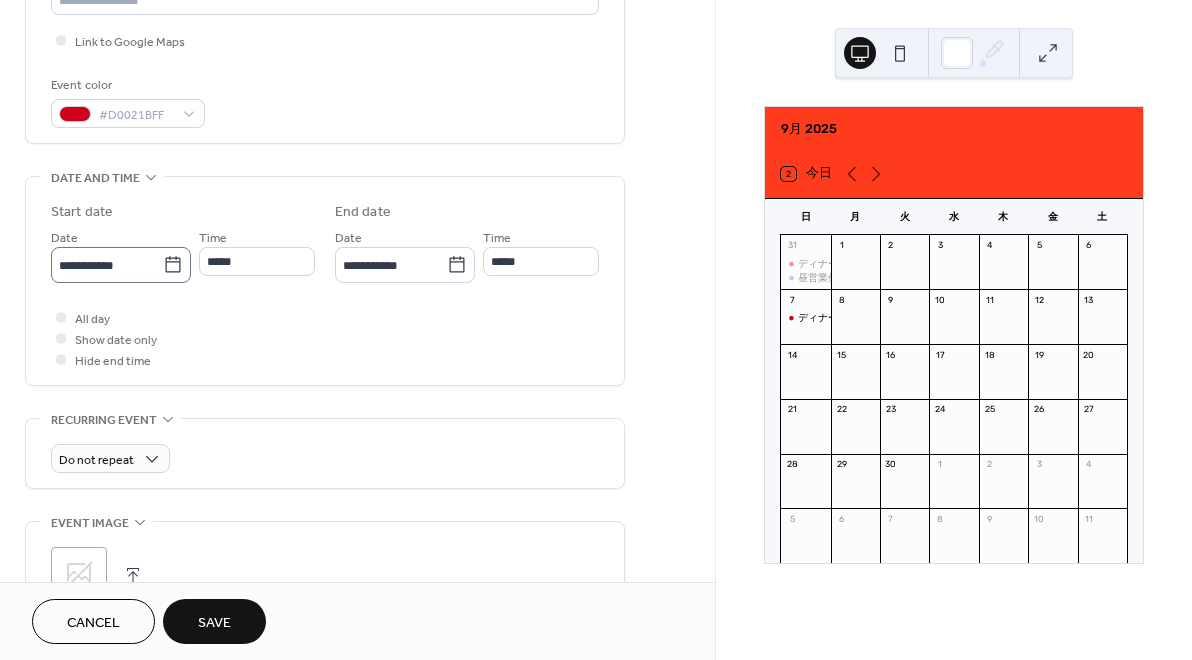 click 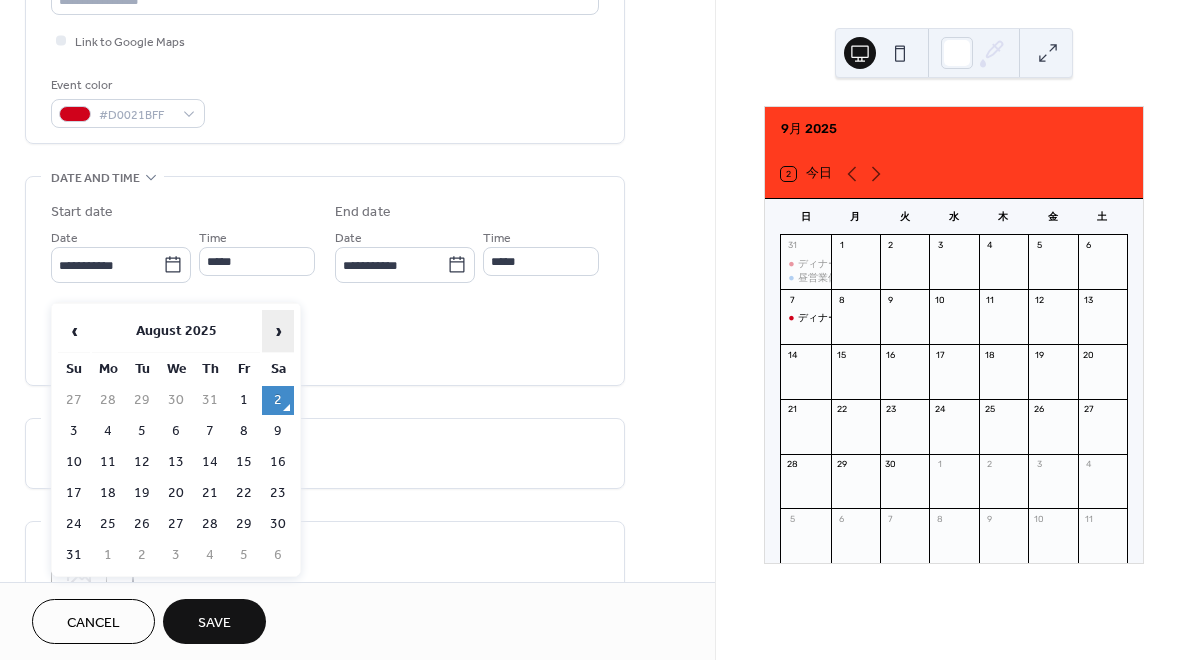 click on "›" at bounding box center (278, 331) 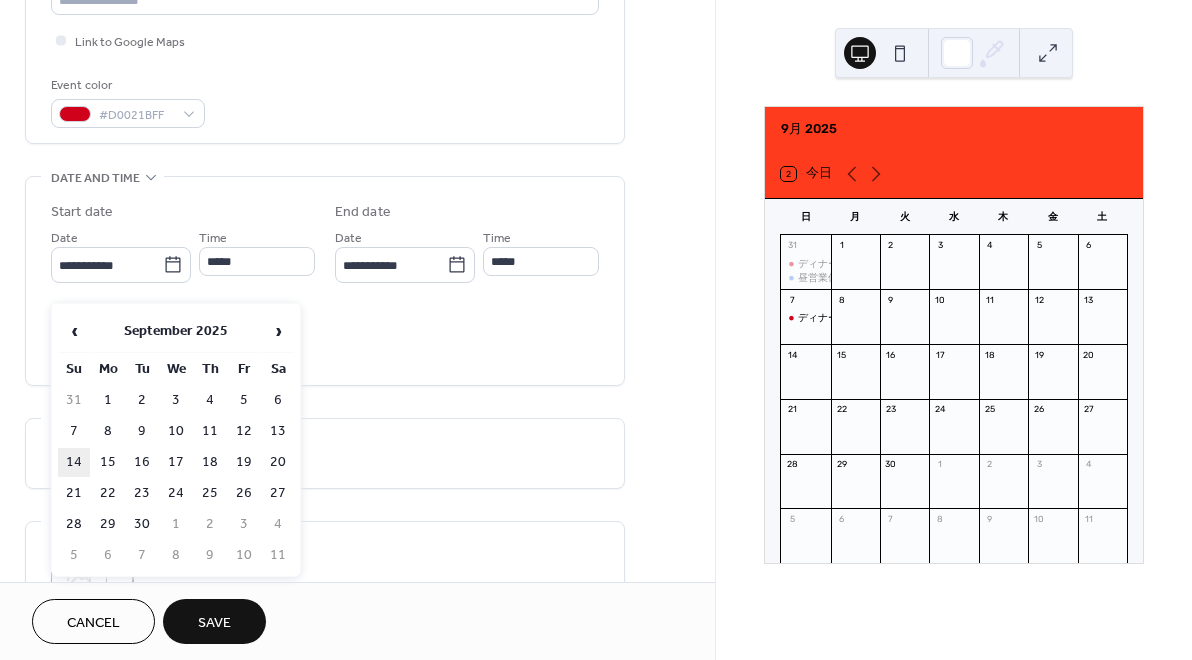 click on "14" at bounding box center (74, 462) 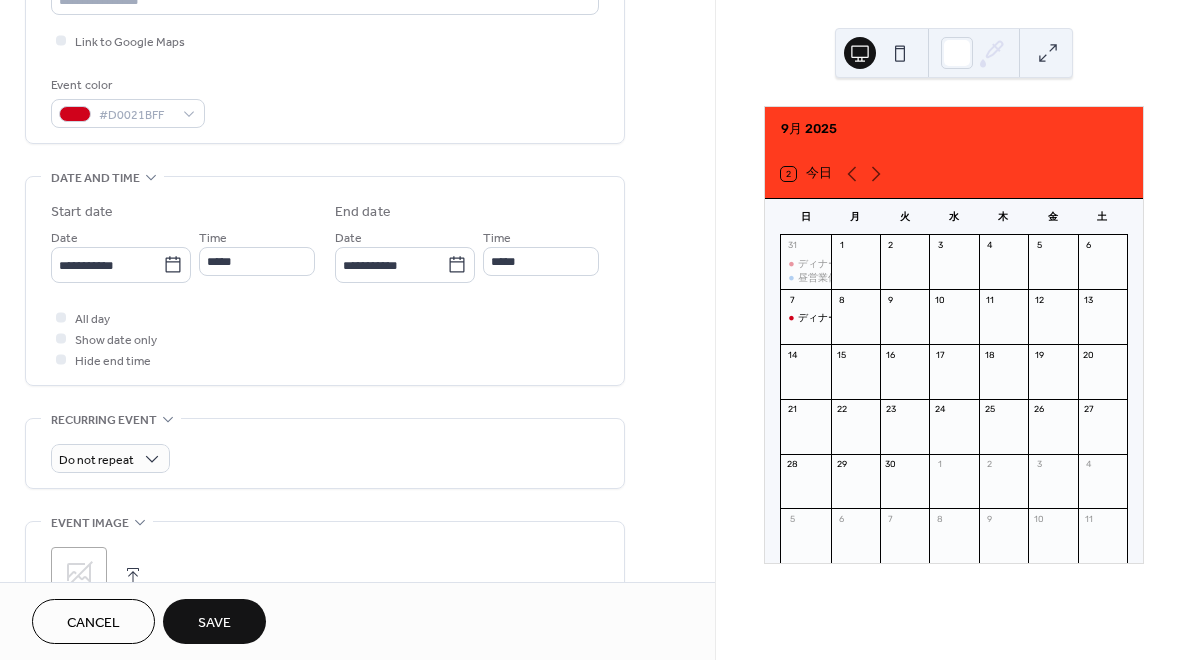 type on "**********" 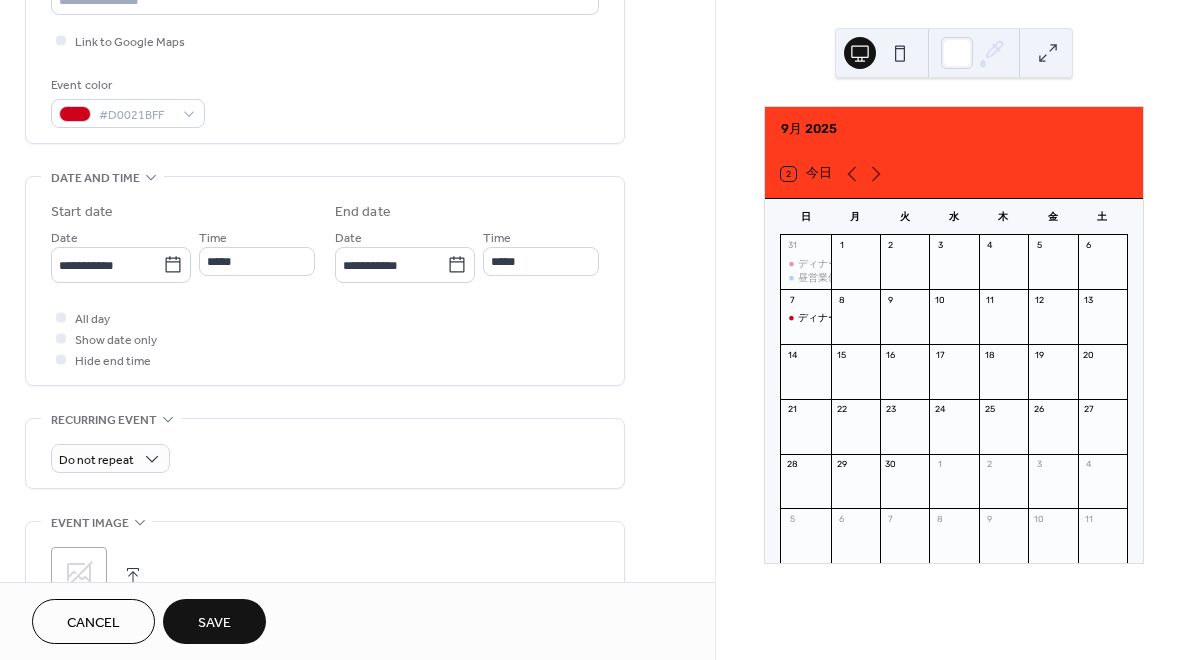 type on "**********" 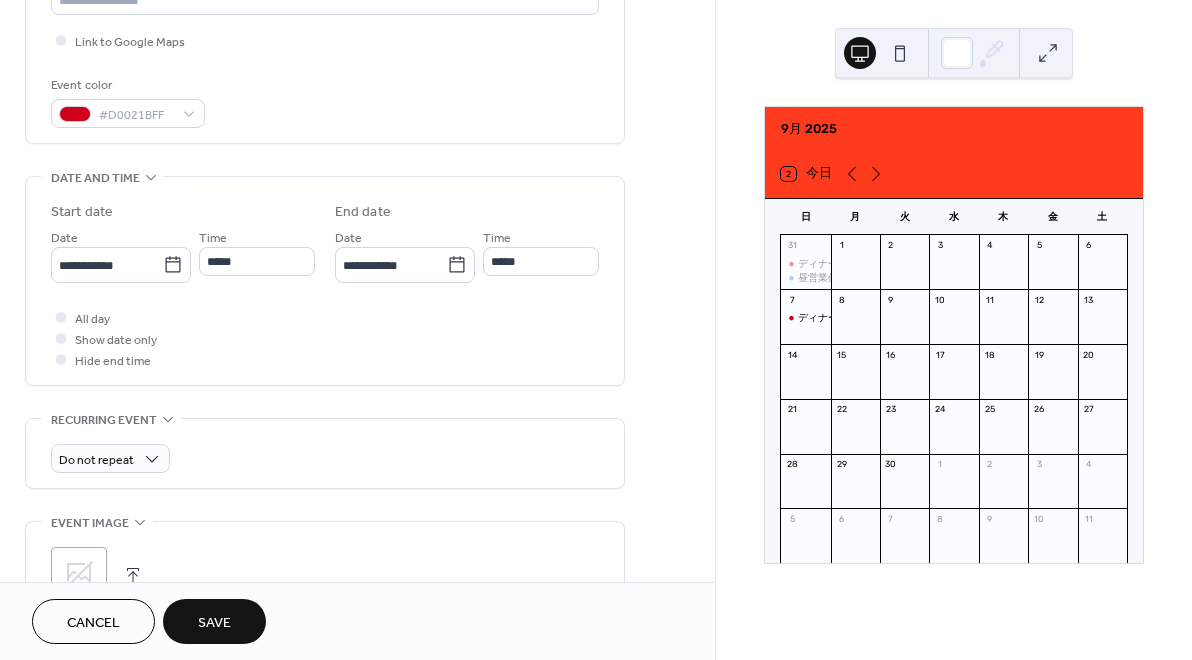 click on "Save" at bounding box center [214, 623] 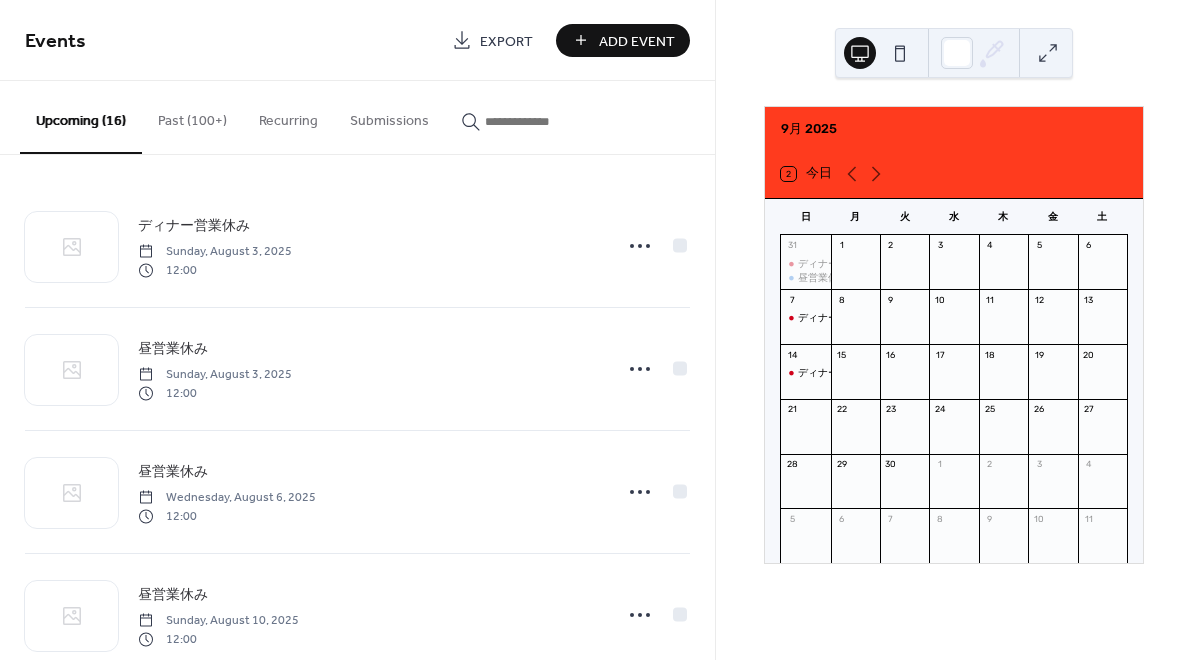 click on "Add Event" at bounding box center (637, 41) 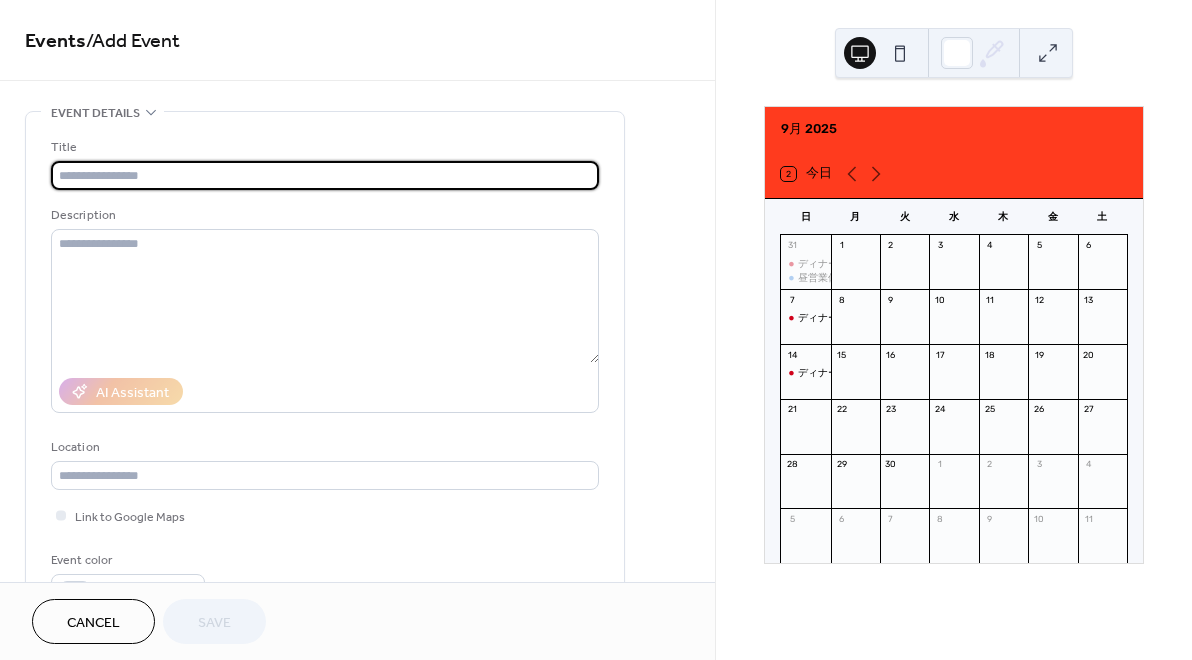 type on "********" 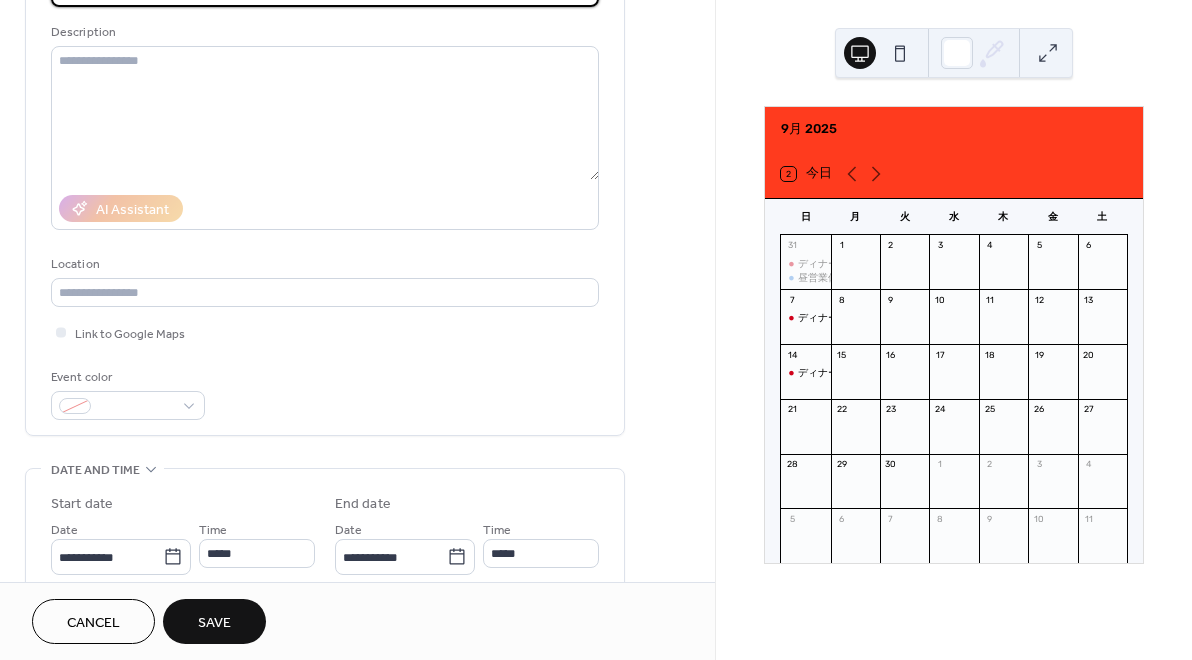 scroll, scrollTop: 81, scrollLeft: 0, axis: vertical 